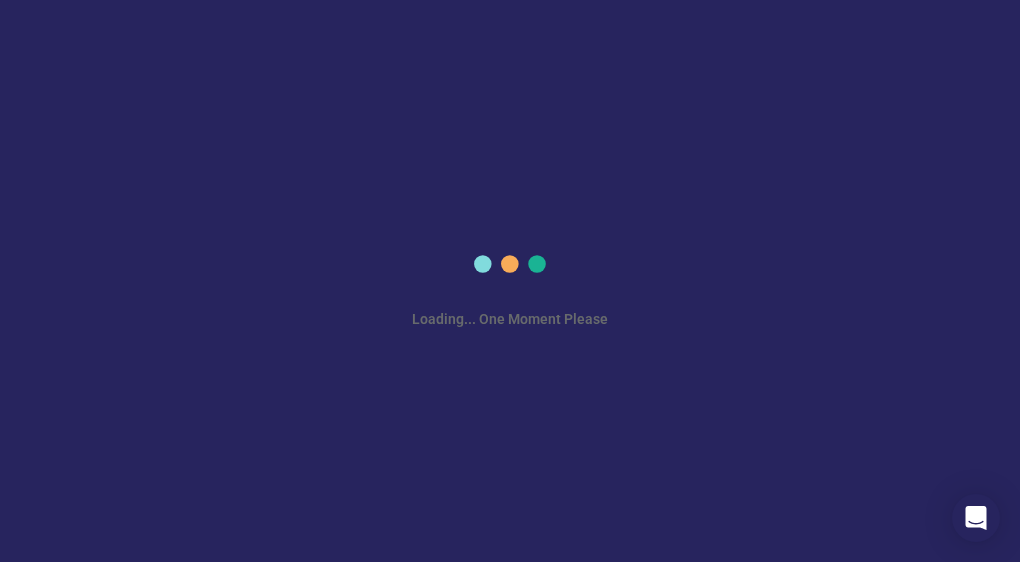 scroll, scrollTop: 0, scrollLeft: 0, axis: both 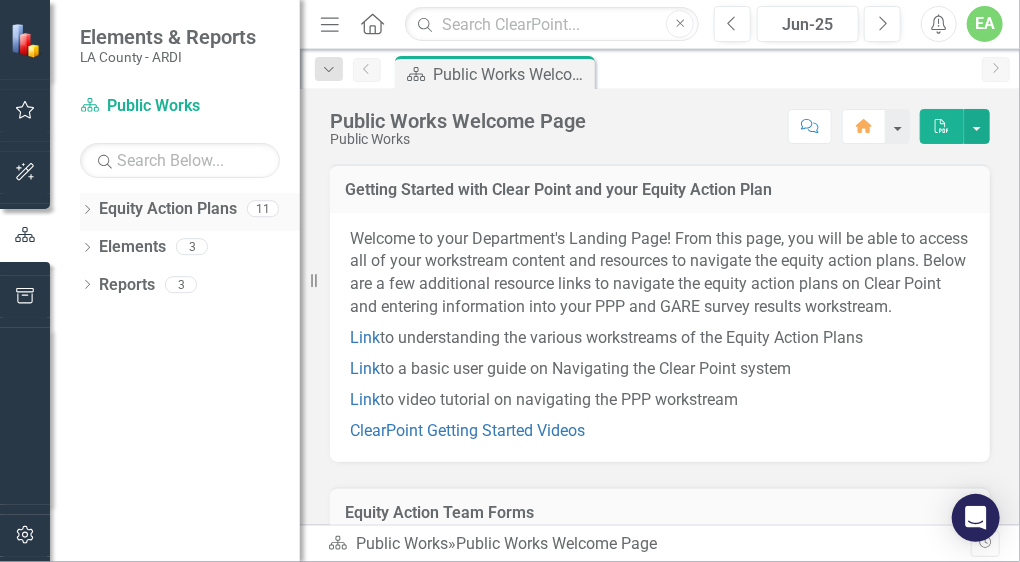 click on "Dropdown" 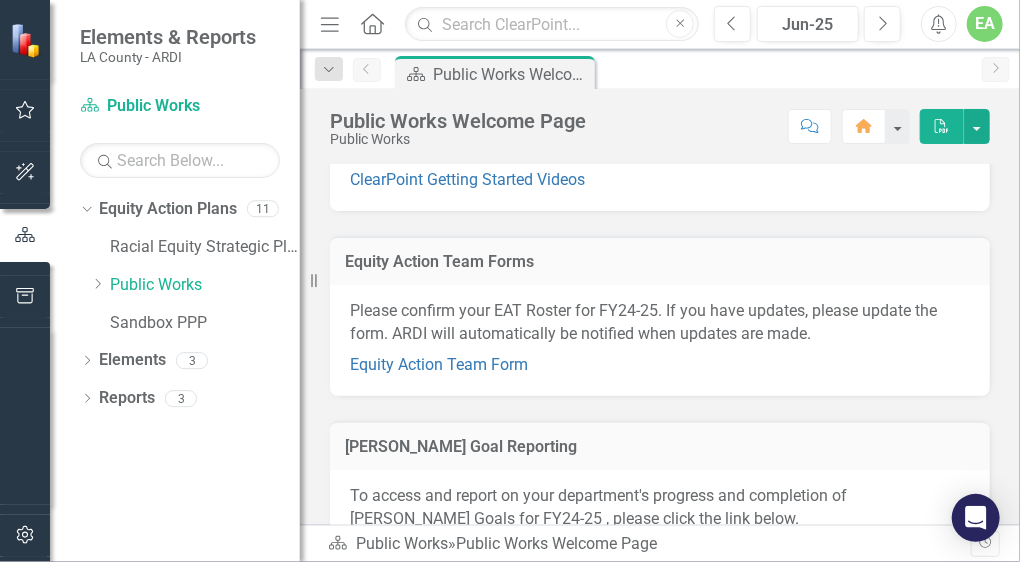 scroll, scrollTop: 280, scrollLeft: 0, axis: vertical 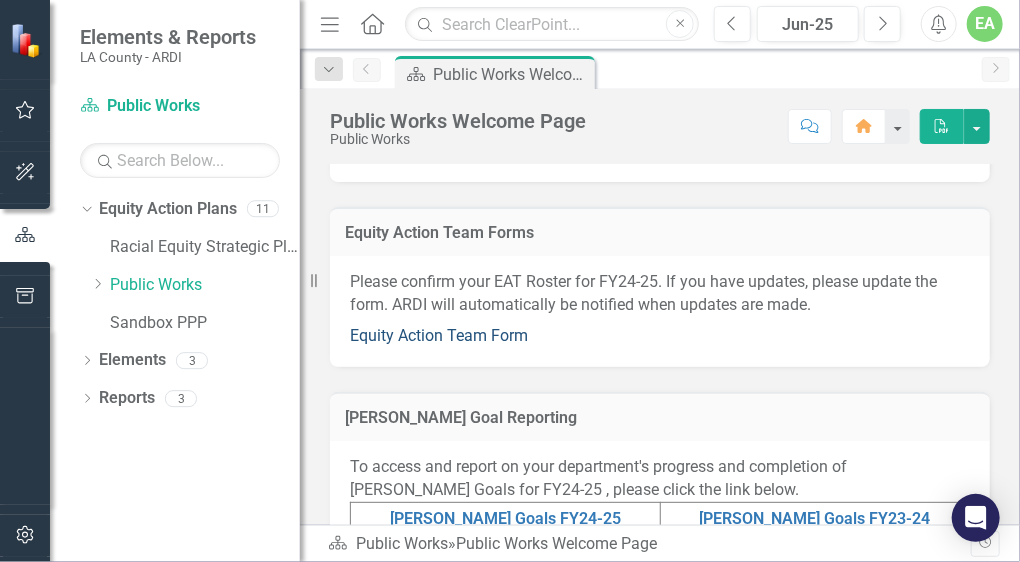 click on "Equity Action Team Form" at bounding box center (439, 335) 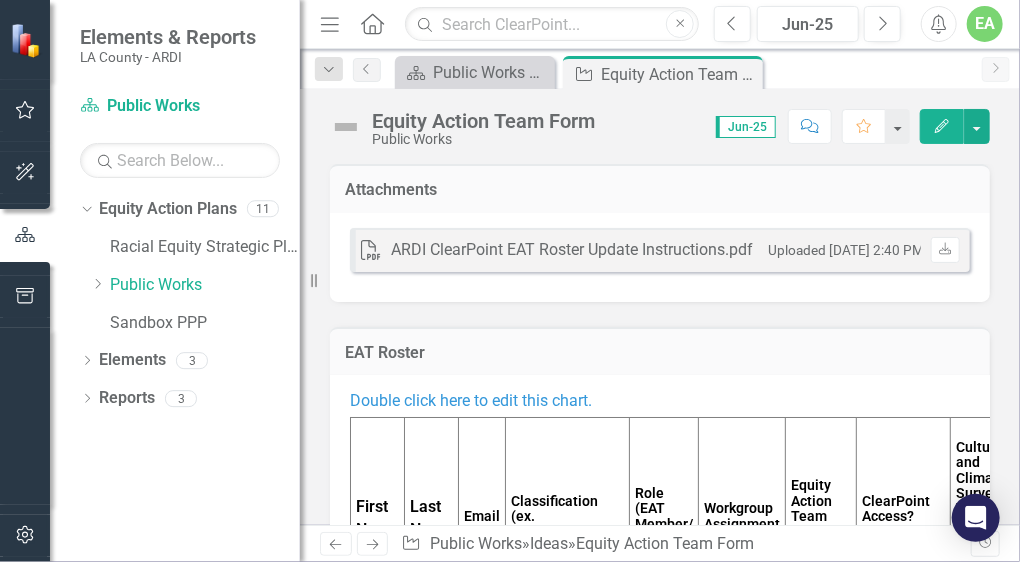 click on "Last Name" at bounding box center (432, 519) 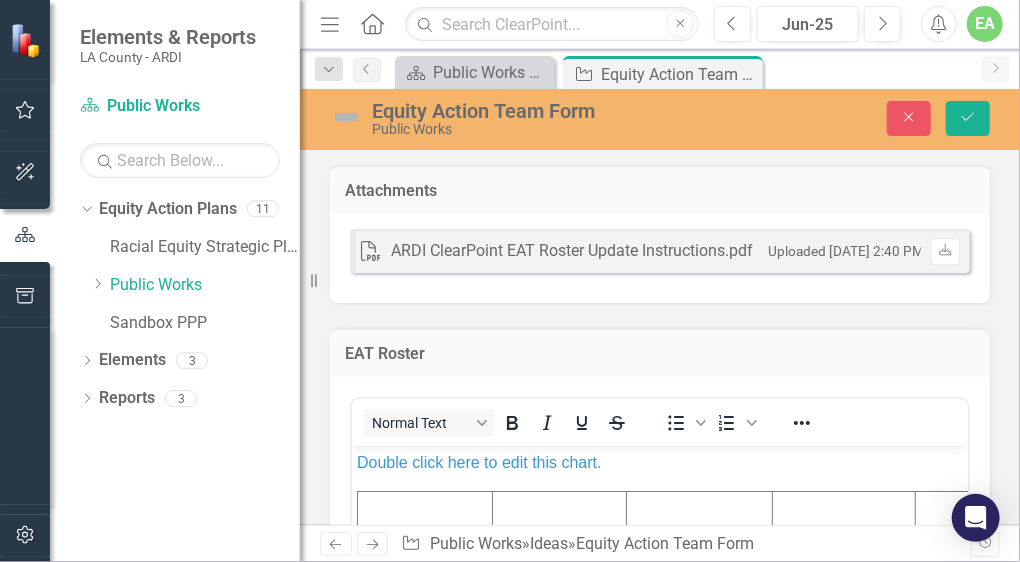 scroll, scrollTop: 0, scrollLeft: 0, axis: both 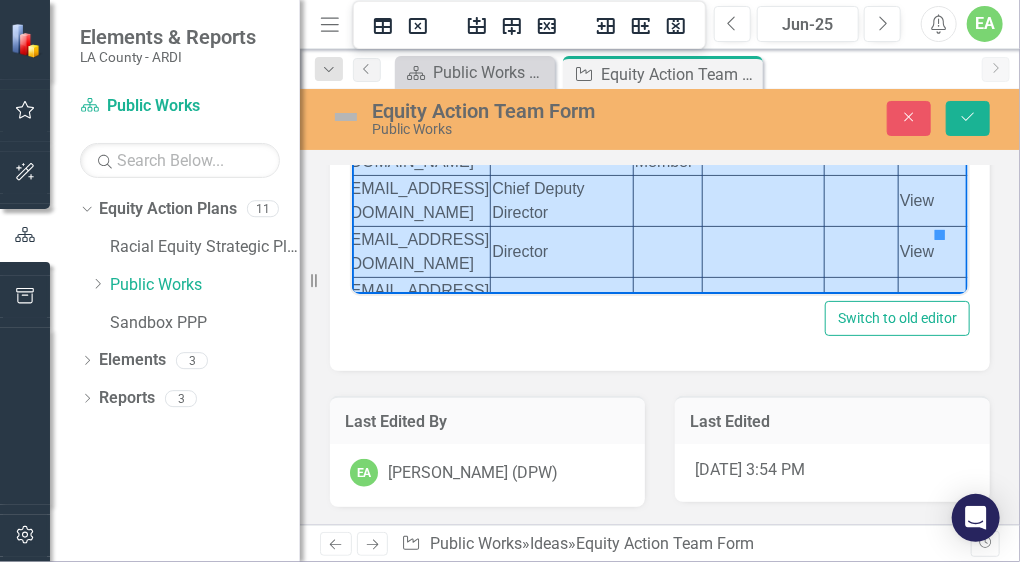 drag, startPoint x: 364, startPoint y: 41, endPoint x: 922, endPoint y: 225, distance: 587.55426 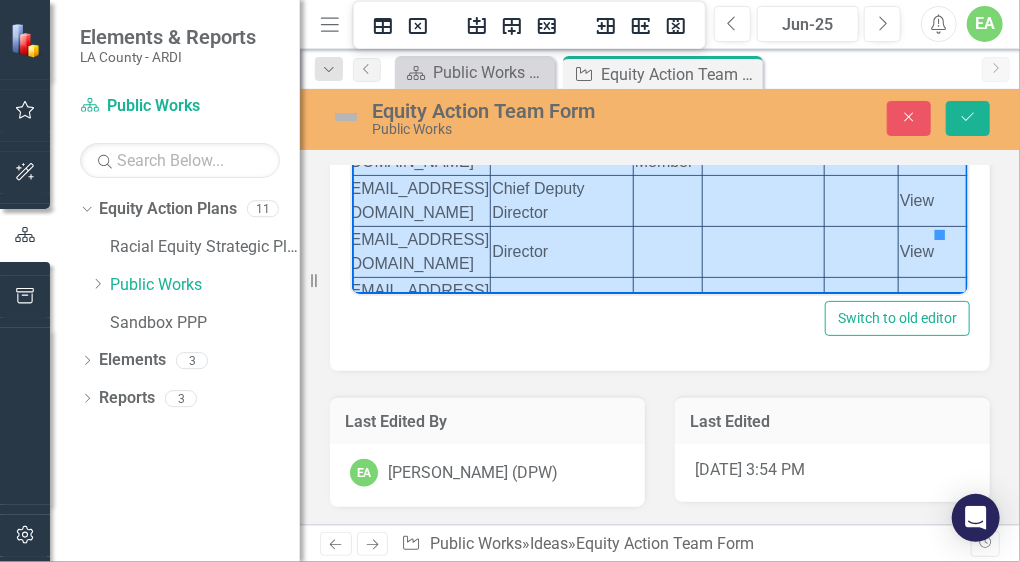 click on "First Name Last Name Email Classification (ex. [PERSON_NAME]) Role (EAT Member/ ETL) Workgroup Assignment Equity Action Team Member? (X) ClearPoint Access? (Full/Viewer) Culture and Climate Survey Tableau Access (limit to one user)? (X) [PERSON_NAME] [PERSON_NAME][EMAIL_ADDRESS][DOMAIN_NAME] ETL [PERSON_NAME] [EMAIL_ADDRESS][DOMAIN_NAME] ETL X Full [PERSON_NAME] [EMAIL_ADDRESS][DOMAIN_NAME] EAT Member Culture and Climate X Full X [PERSON_NAME] [EMAIL_ADDRESS][DOMAIN_NAME] EAT Member Planning and Data X Full [PERSON_NAME] [EMAIL_ADDRESS][DOMAIN_NAME] EAT Member Stakeholder Engagement X Full Kerjon Lee [EMAIL_ADDRESS][DOMAIN_NAME] EAT Member Narrative and Communications X [PERSON_NAME] [PERSON_NAME][EMAIL_ADDRESS][DOMAIN_NAME] EAT Member X [PERSON_NAME] [PERSON_NAME][EMAIL_ADDRESS][DOMAIN_NAME] EAT Member X [PERSON_NAME] [EMAIL_ADDRESS][DOMAIN_NAME] Chief Deputy Director View  [PERSON_NAME] [EMAIL_ADDRESS][DOMAIN_NAME] Director View [PERSON_NAME] [PERSON_NAME][EMAIL_ADDRESS][DOMAIN_NAME] Support Staff Full [PERSON_NAME] [EMAIL_ADDRESS][DOMAIN_NAME] Support Staff Full" at bounding box center [566, -52] 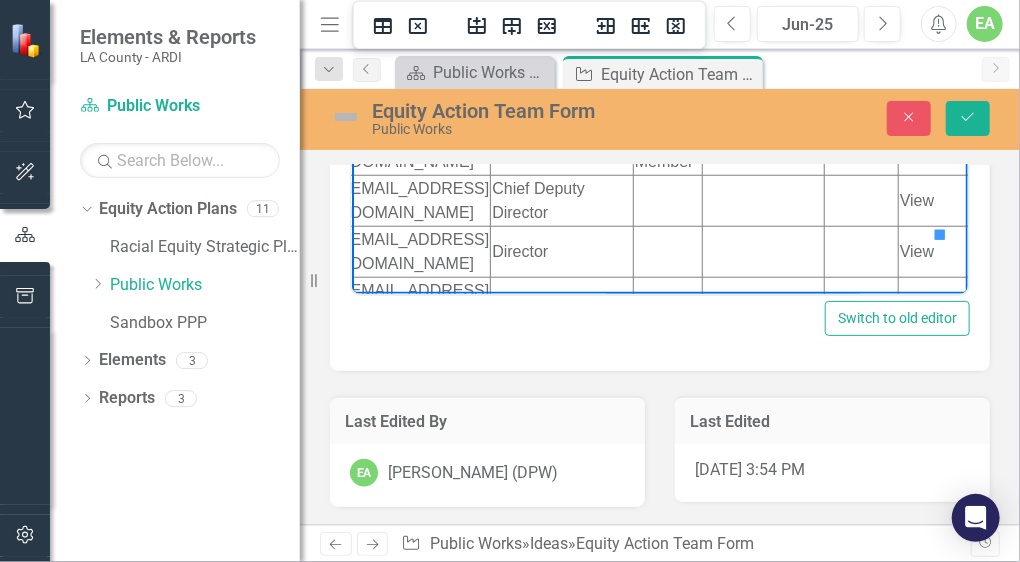 drag, startPoint x: 638, startPoint y: 229, endPoint x: 598, endPoint y: 223, distance: 40.4475 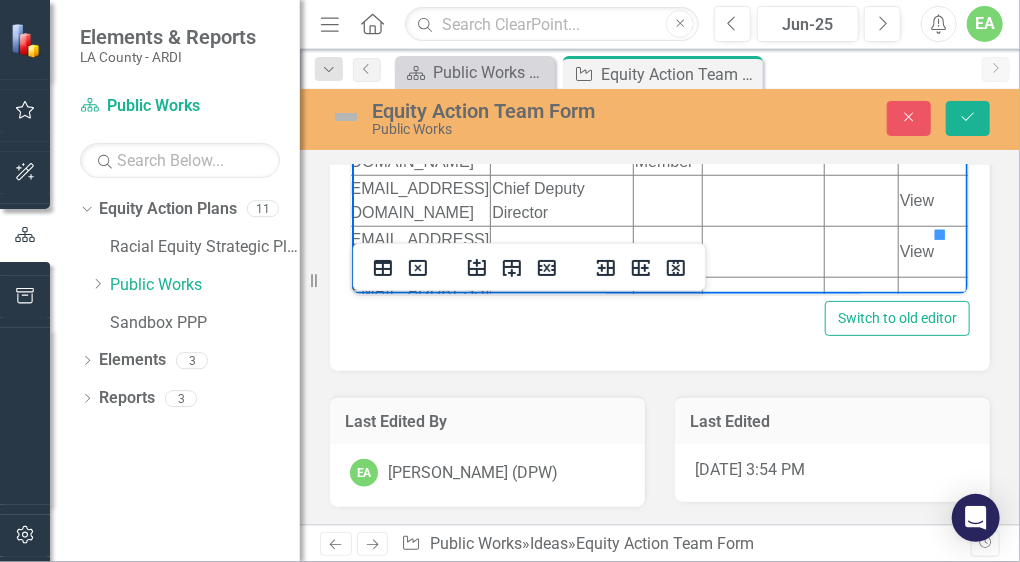 drag, startPoint x: 598, startPoint y: 223, endPoint x: 921, endPoint y: 261, distance: 325.2276 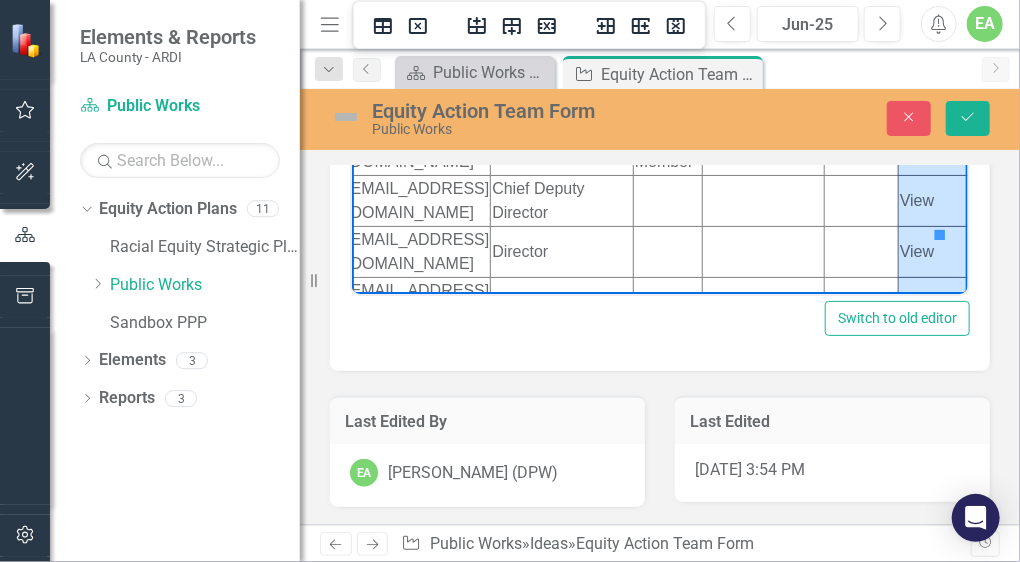 scroll, scrollTop: 279, scrollLeft: 0, axis: vertical 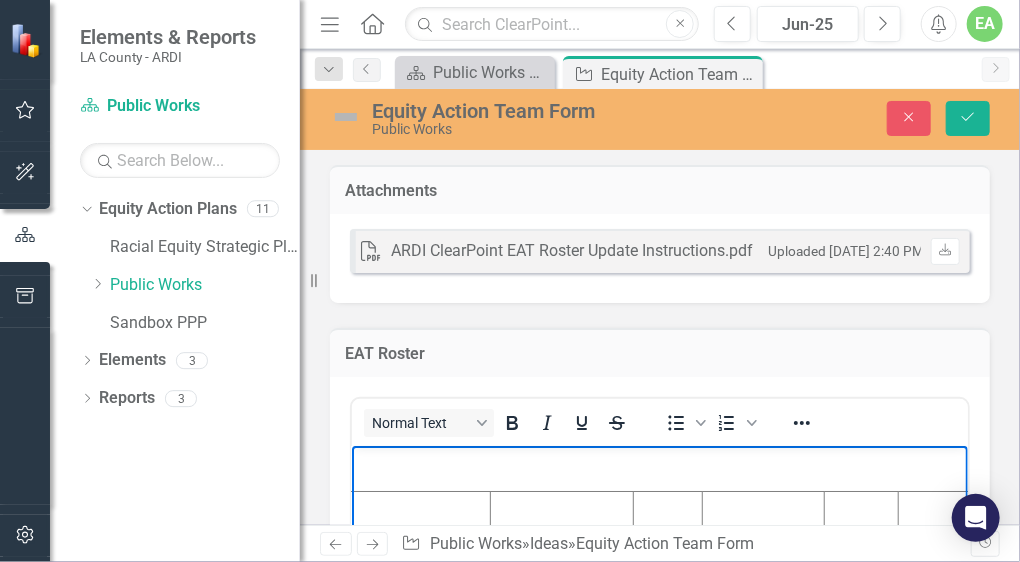 drag, startPoint x: 921, startPoint y: 721, endPoint x: 775, endPoint y: 472, distance: 288.64685 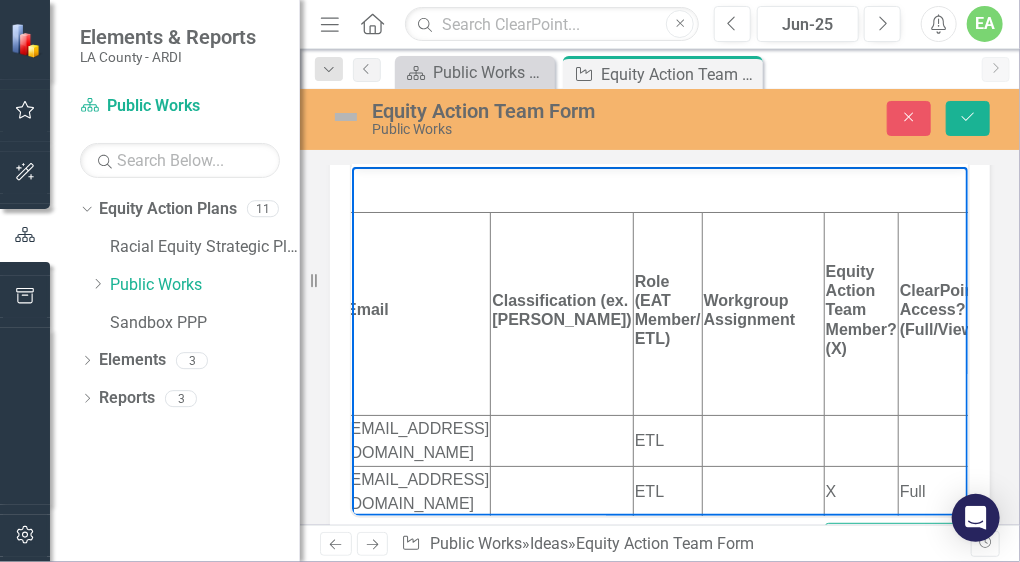 scroll, scrollTop: 281, scrollLeft: 0, axis: vertical 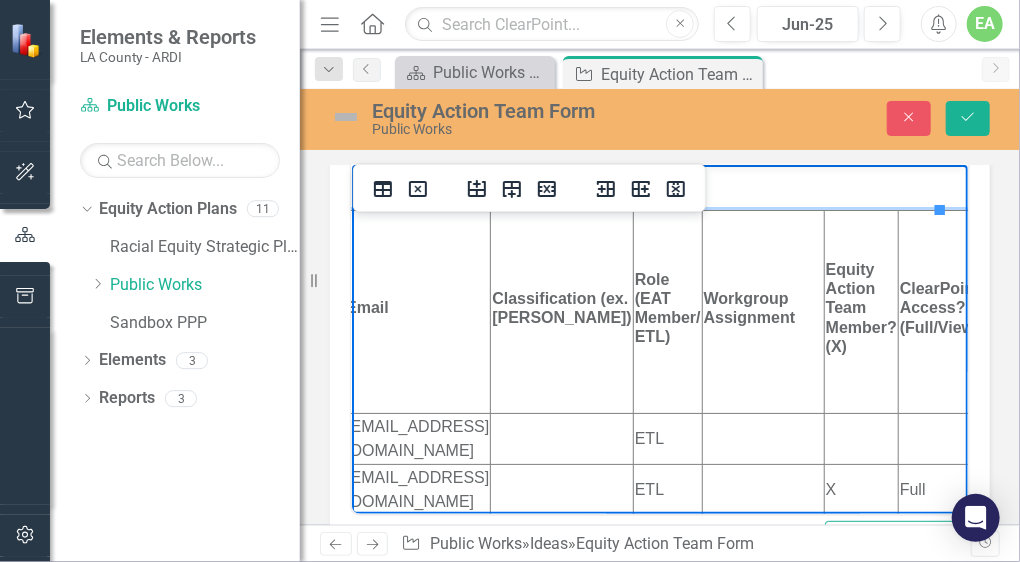 click on "Email" at bounding box center [417, 311] 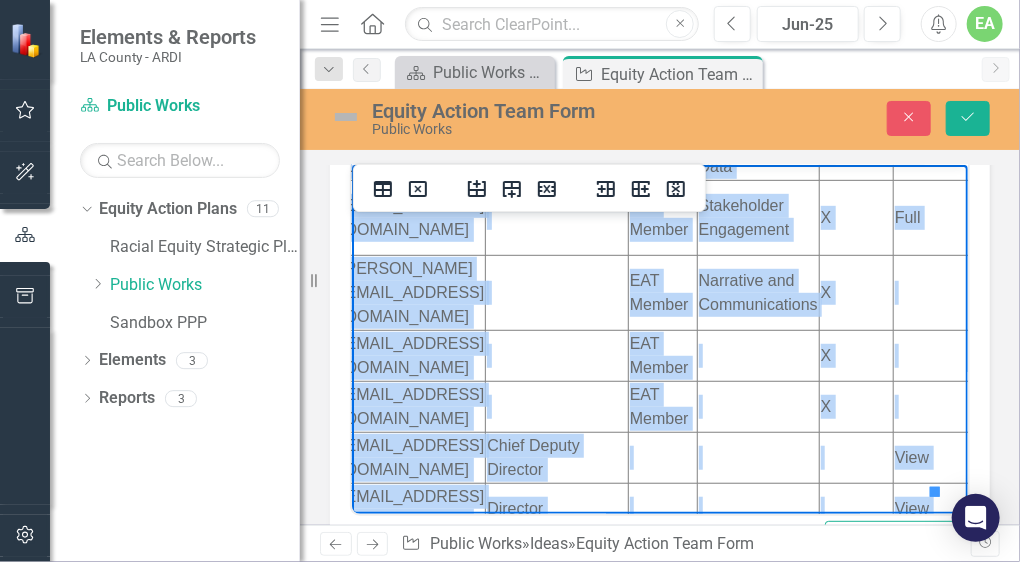 scroll, scrollTop: 456, scrollLeft: 287, axis: both 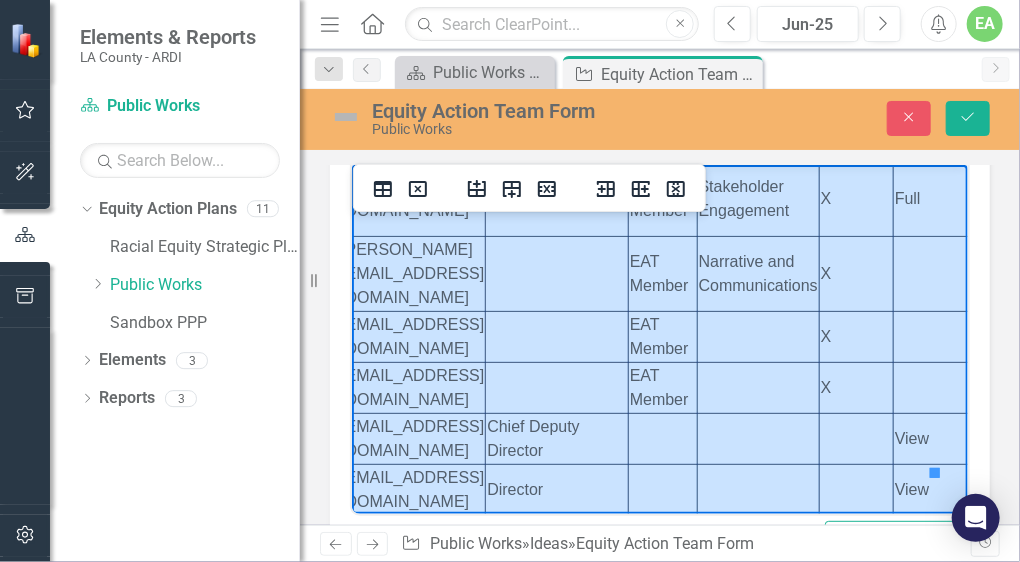 drag, startPoint x: 376, startPoint y: 223, endPoint x: 912, endPoint y: 458, distance: 585.2529 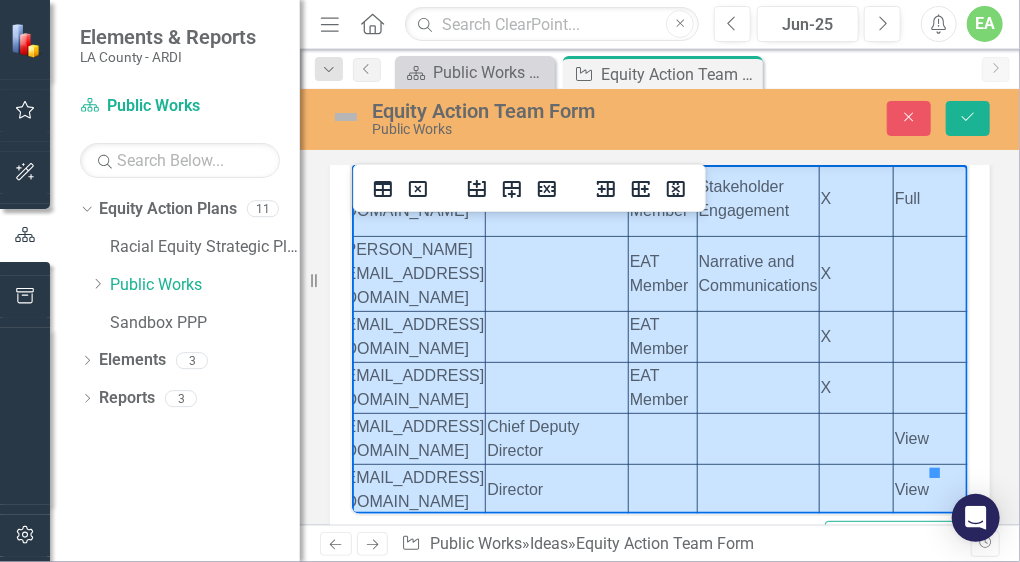 click on "First Name Last Name Email Classification (ex. [PERSON_NAME]) Role (EAT Member/ ETL) Workgroup Assignment Equity Action Team Member? (X) ClearPoint Access? (Full/Viewer) Culture and Climate Survey Tableau Access (limit to one user)? (X) [PERSON_NAME] [PERSON_NAME][EMAIL_ADDRESS][DOMAIN_NAME] ETL [PERSON_NAME] [EMAIL_ADDRESS][DOMAIN_NAME] ETL X Full [PERSON_NAME] [EMAIL_ADDRESS][DOMAIN_NAME] EAT Member Culture and Climate X Full X [PERSON_NAME] [EMAIL_ADDRESS][DOMAIN_NAME] EAT Member Planning and Data X Full [PERSON_NAME] [EMAIL_ADDRESS][DOMAIN_NAME] EAT Member Stakeholder Engagement X Full Kerjon Lee [EMAIL_ADDRESS][DOMAIN_NAME] EAT Member Narrative and Communications X [PERSON_NAME] [PERSON_NAME][EMAIL_ADDRESS][DOMAIN_NAME] EAT Member X [PERSON_NAME] [PERSON_NAME][EMAIL_ADDRESS][DOMAIN_NAME] EAT Member X [PERSON_NAME] [EMAIL_ADDRESS][DOMAIN_NAME] Chief Deputy Director View  [PERSON_NAME] [EMAIL_ADDRESS][DOMAIN_NAME] Director View [PERSON_NAME] [PERSON_NAME][EMAIL_ADDRESS][DOMAIN_NAME] Support Staff Full [PERSON_NAME] [EMAIL_ADDRESS][DOMAIN_NAME] Support Staff Full" at bounding box center (561, 185) 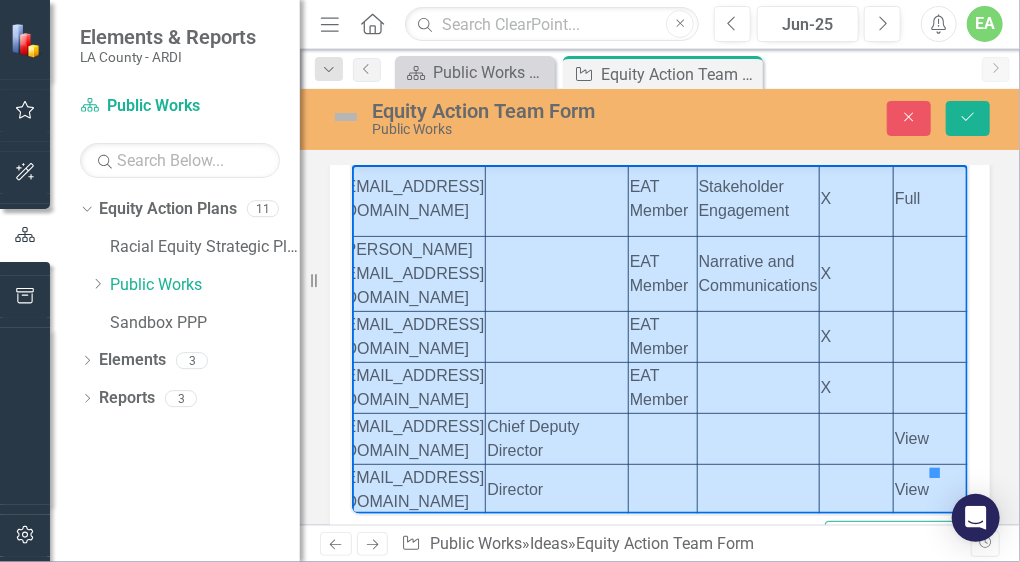 scroll, scrollTop: 456, scrollLeft: 287, axis: both 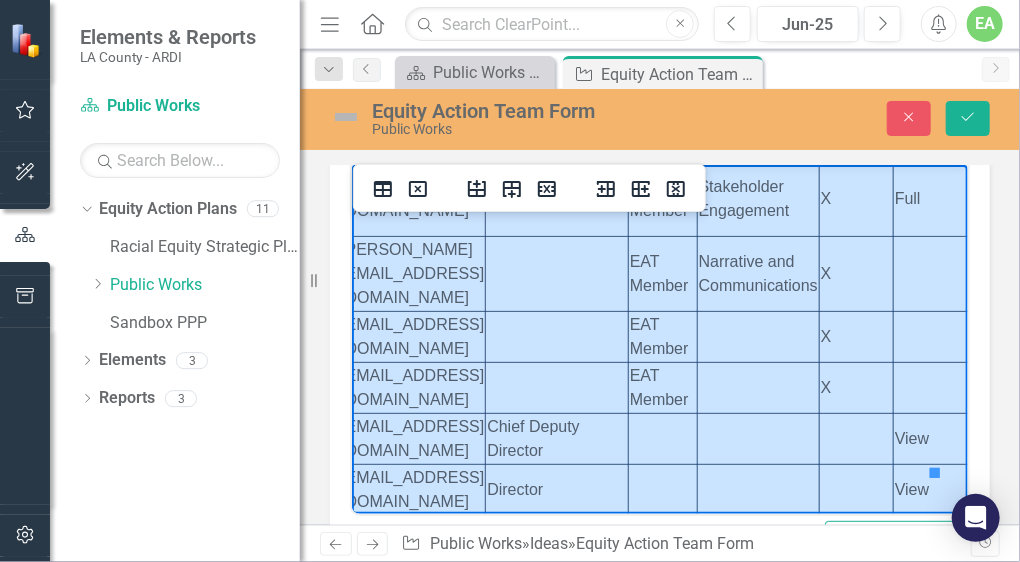 drag, startPoint x: 615, startPoint y: 277, endPoint x: 537, endPoint y: 382, distance: 130.80138 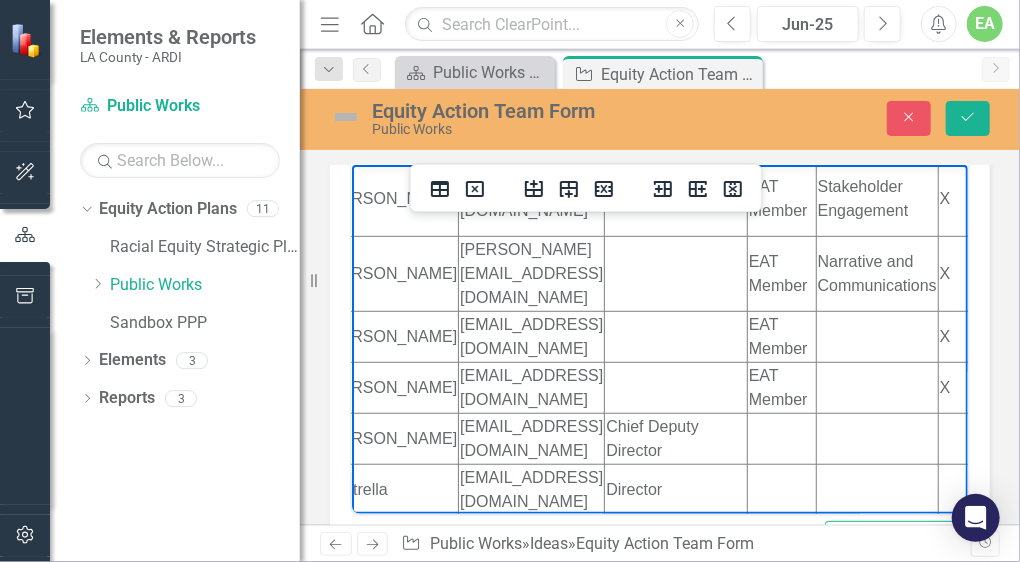 scroll, scrollTop: 456, scrollLeft: 0, axis: vertical 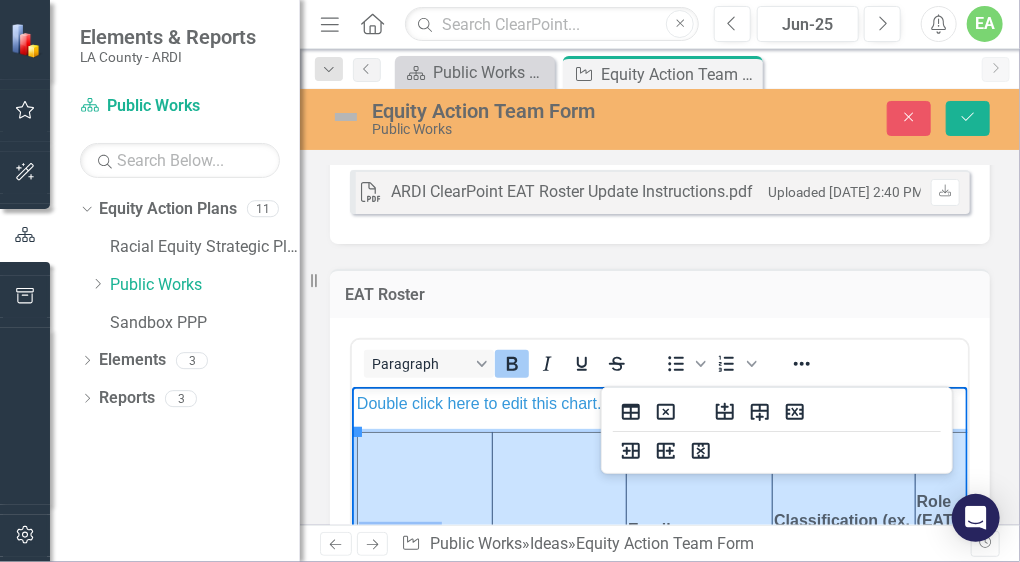 drag, startPoint x: 917, startPoint y: 685, endPoint x: 384, endPoint y: 432, distance: 589.9983 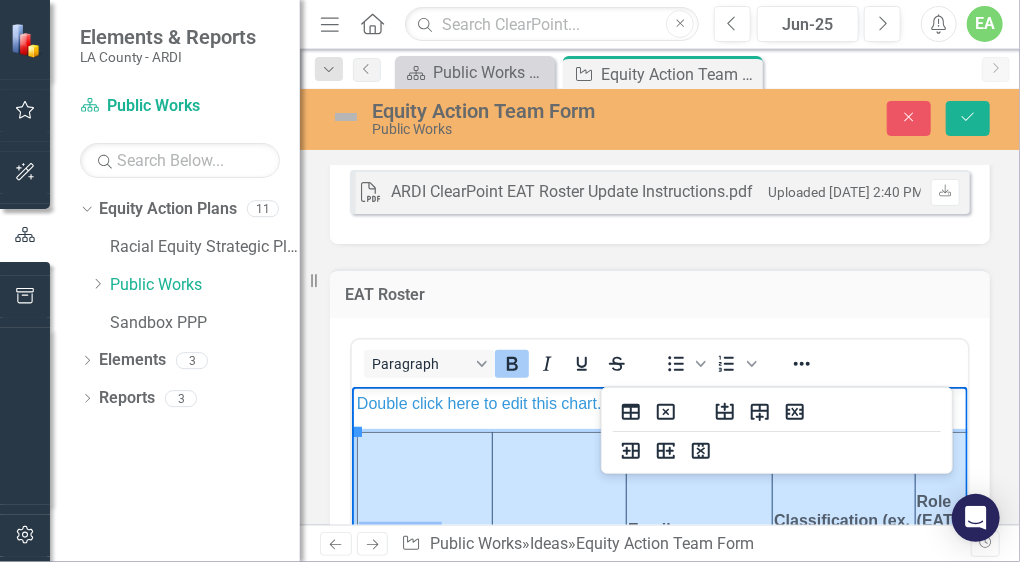 click on "First Name Last Name Email Classification (ex. [PERSON_NAME]) Role (EAT Member/ ETL) Workgroup Assignment Equity Action Team Member? (X) ClearPoint Access? (Full/Viewer) Culture and Climate Survey Tableau Access (limit to one user)? (X) [PERSON_NAME] [PERSON_NAME][EMAIL_ADDRESS][DOMAIN_NAME] ETL [PERSON_NAME] [EMAIL_ADDRESS][DOMAIN_NAME] ETL X Full [PERSON_NAME] [EMAIL_ADDRESS][DOMAIN_NAME] EAT Member Culture and Climate X Full X [PERSON_NAME] [EMAIL_ADDRESS][DOMAIN_NAME] EAT Member Planning and Data X Full [PERSON_NAME] [EMAIL_ADDRESS][DOMAIN_NAME] EAT Member Stakeholder Engagement X Full Kerjon Lee [EMAIL_ADDRESS][DOMAIN_NAME] EAT Member Narrative and Communications X [PERSON_NAME] [PERSON_NAME][EMAIL_ADDRESS][DOMAIN_NAME] EAT Member X [PERSON_NAME] [PERSON_NAME][EMAIL_ADDRESS][DOMAIN_NAME] EAT Member X [PERSON_NAME] [EMAIL_ADDRESS][DOMAIN_NAME] Chief Deputy Director View  [PERSON_NAME] [EMAIL_ADDRESS][DOMAIN_NAME] Director View [PERSON_NAME] [PERSON_NAME][EMAIL_ADDRESS][DOMAIN_NAME] Support Staff Full [PERSON_NAME] [EMAIL_ADDRESS][DOMAIN_NAME] Support Staff Full" at bounding box center (848, 863) 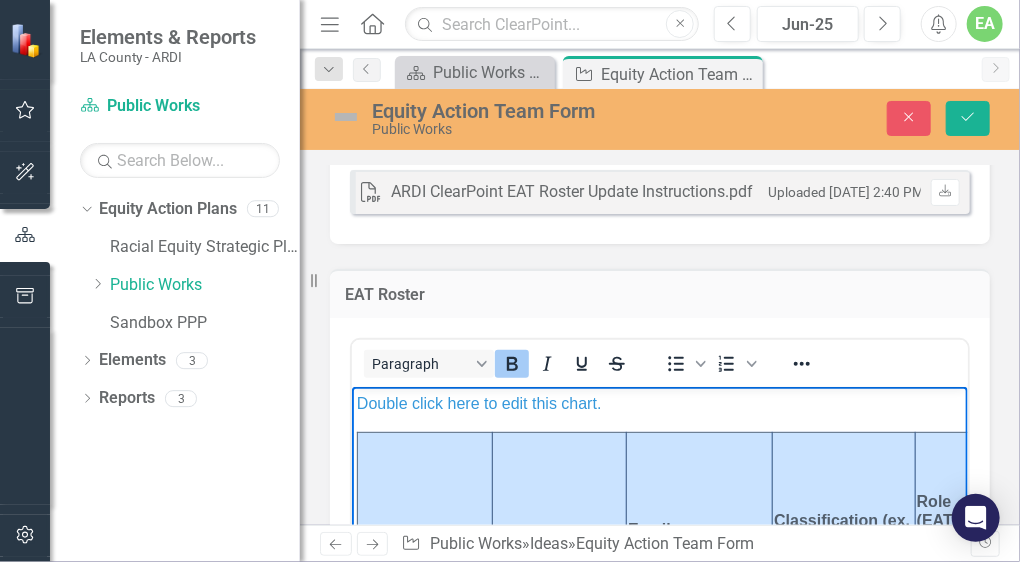 click on "EAT Roster" at bounding box center [660, 295] 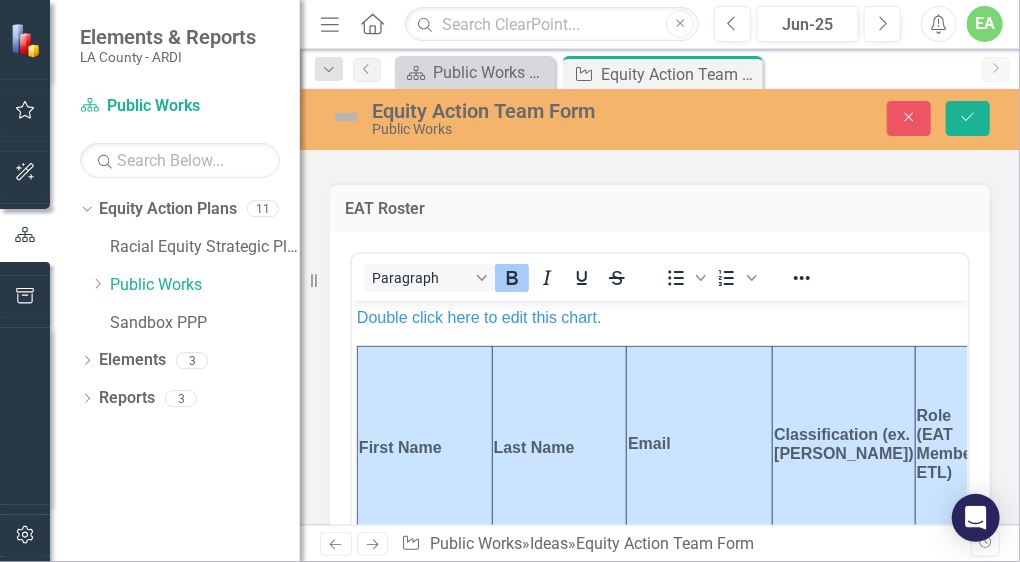 scroll, scrollTop: 138, scrollLeft: 0, axis: vertical 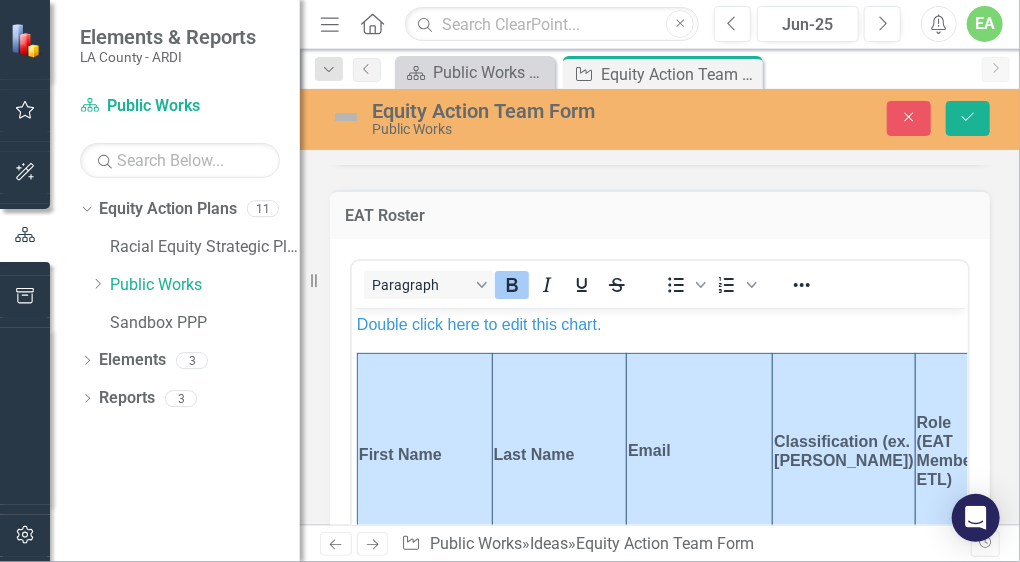 click on "EAT Roster" at bounding box center [660, 214] 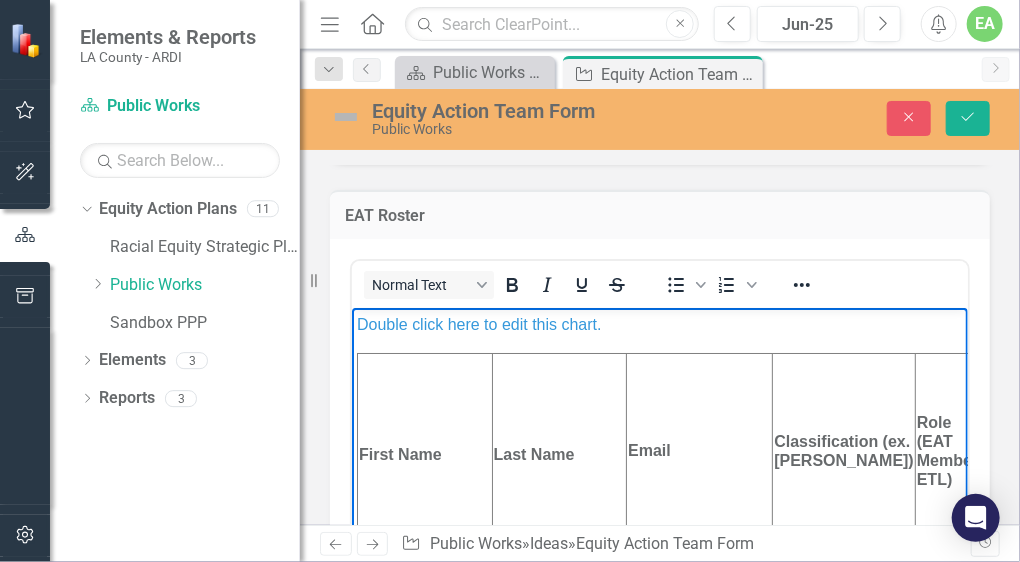 click on "Double click here to edit this chart." at bounding box center (659, 324) 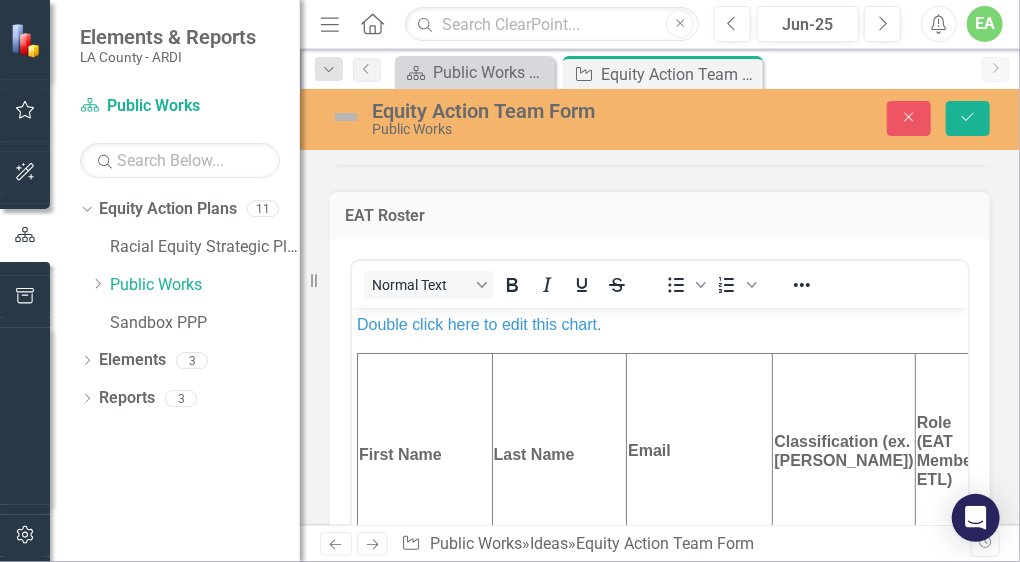 click on "Normal Text To open the popup, press Shift+Enter To open the popup, press Shift+Enter" at bounding box center [660, 456] 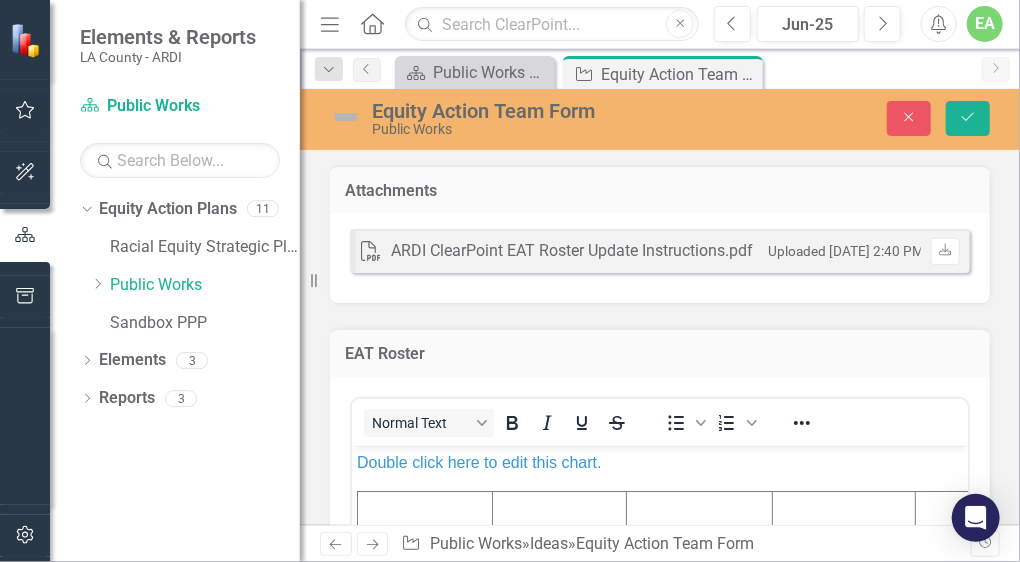 click on "EAT Roster Normal Text To open the popup, press Shift+Enter To open the popup, press Shift+Enter Switch to old editor" at bounding box center (660, 587) 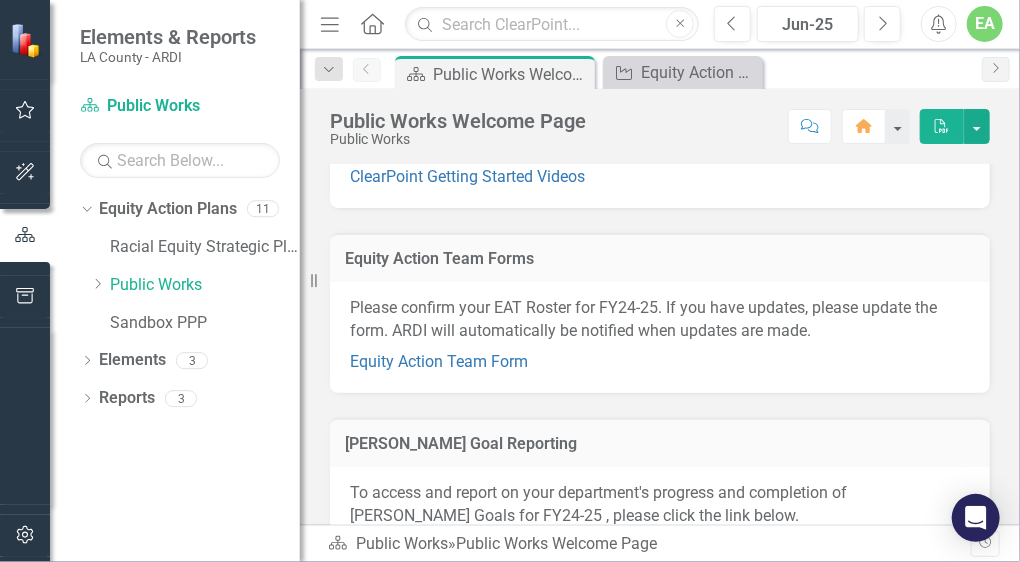 scroll, scrollTop: 273, scrollLeft: 0, axis: vertical 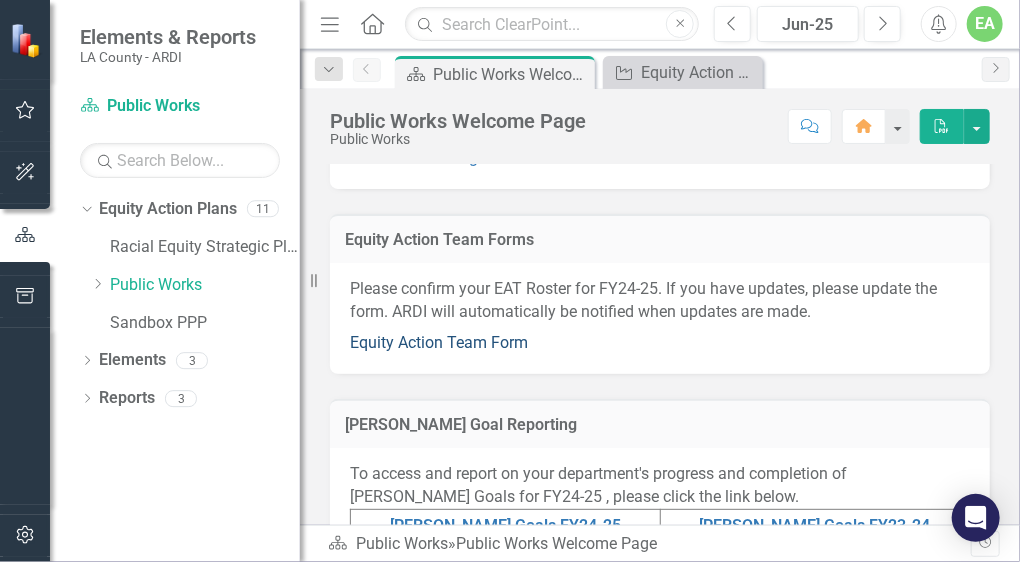click on "Equity Action Team Form" at bounding box center [439, 342] 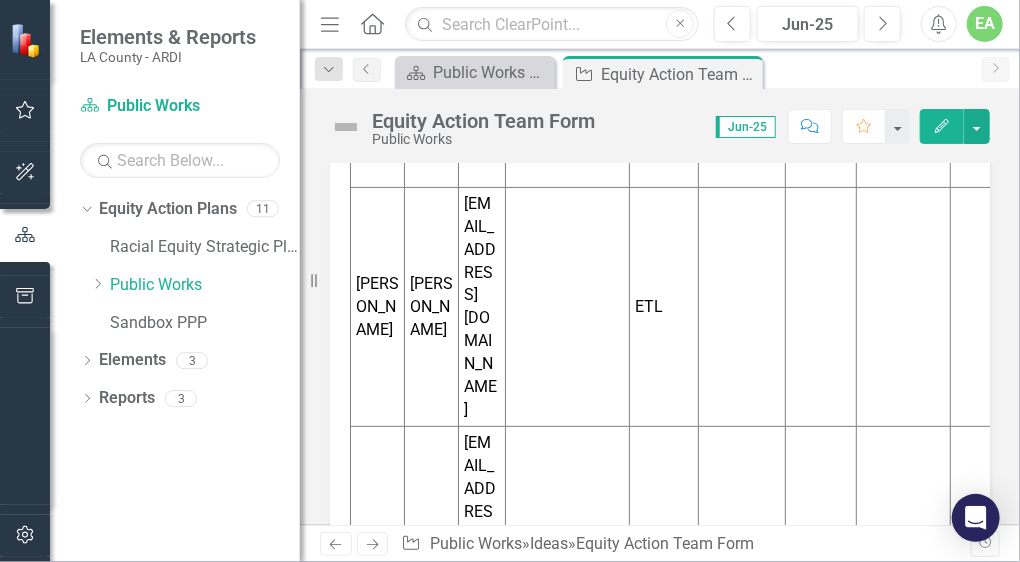 scroll, scrollTop: 0, scrollLeft: 0, axis: both 